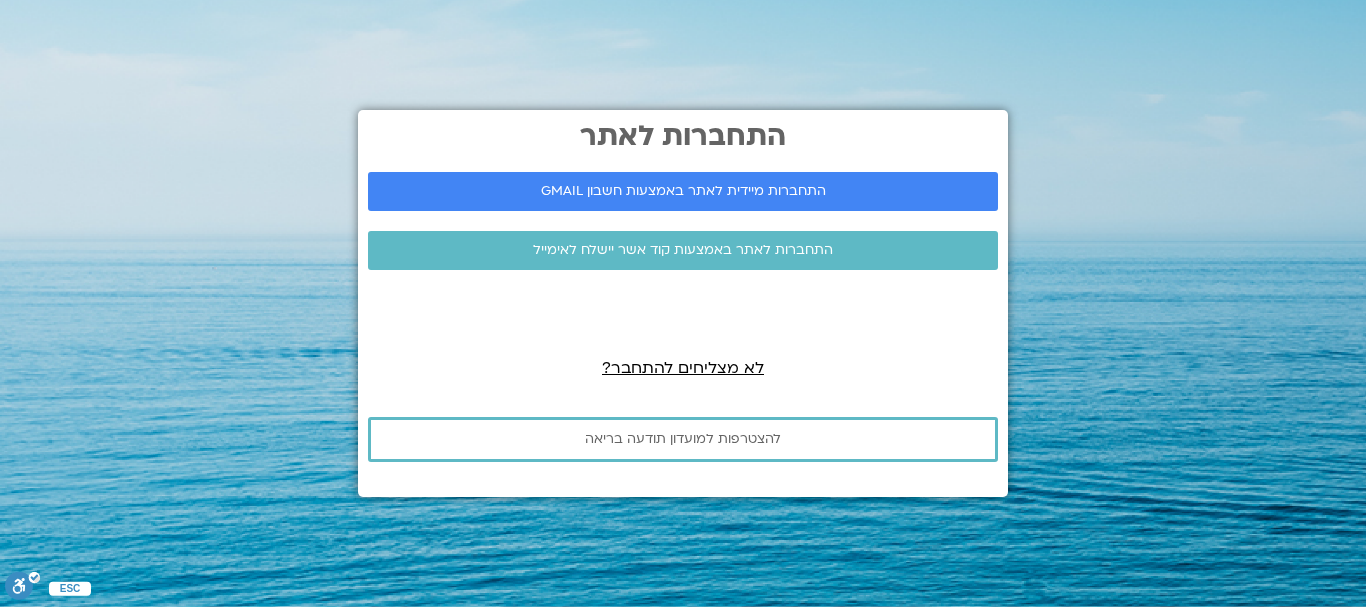scroll, scrollTop: 0, scrollLeft: 0, axis: both 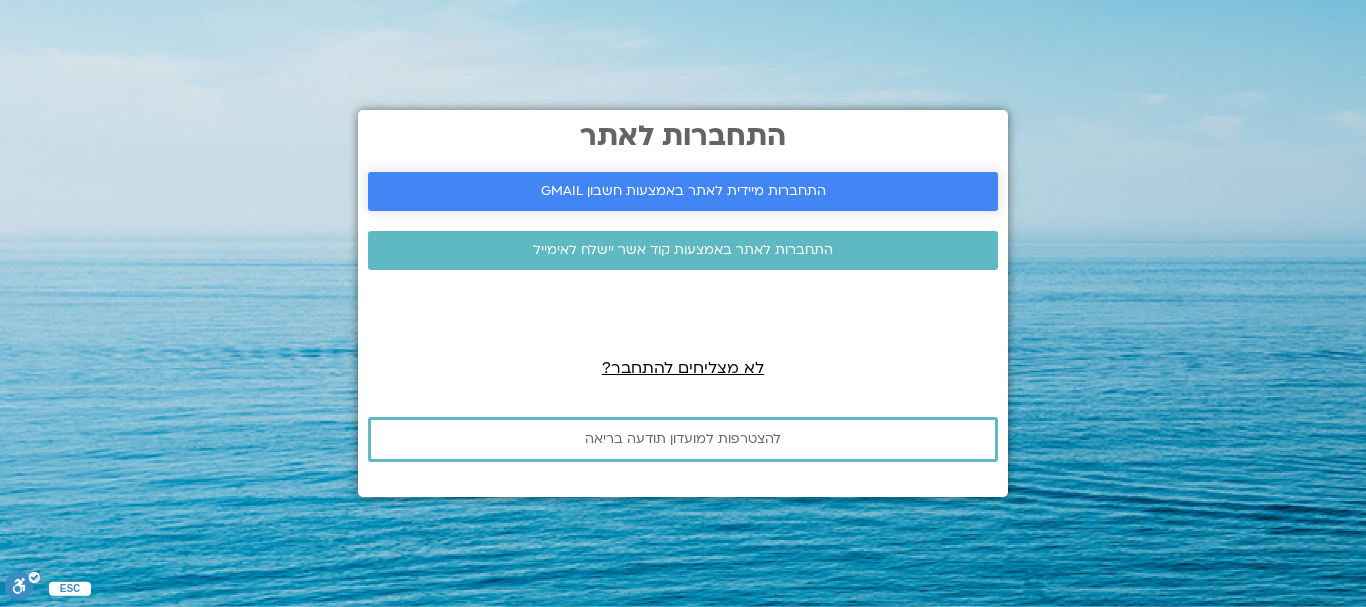 click on "התחברות מיידית לאתר באמצעות חשבון GMAIL" at bounding box center (683, 191) 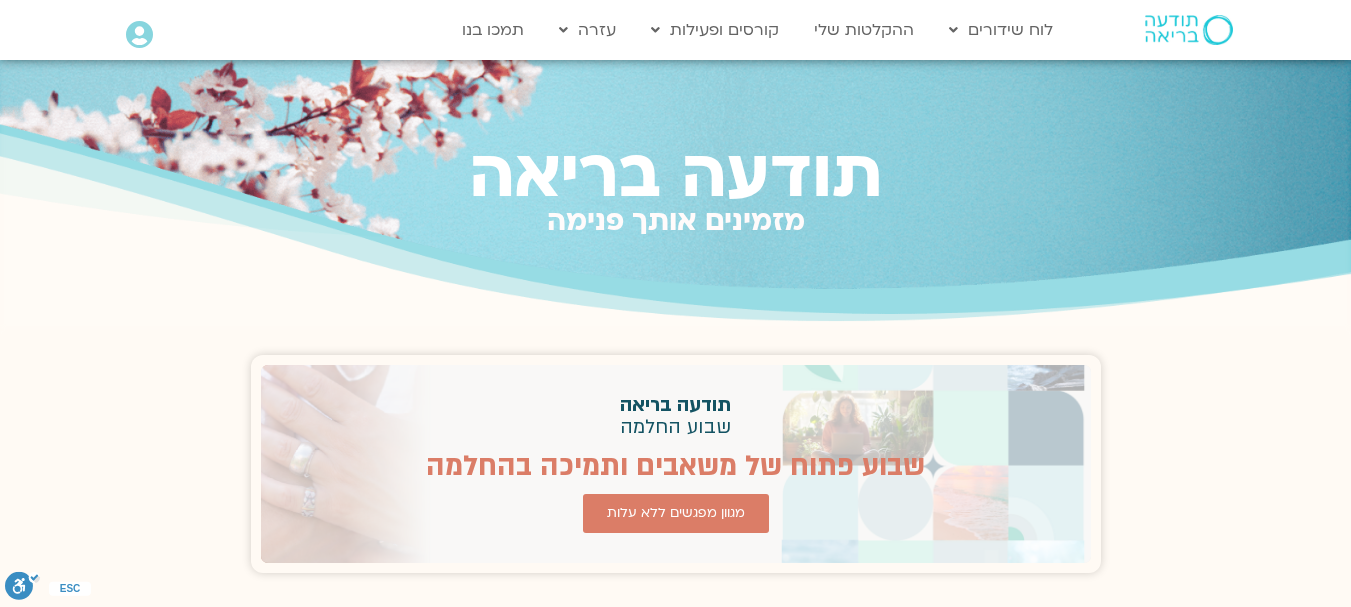 scroll, scrollTop: 0, scrollLeft: 0, axis: both 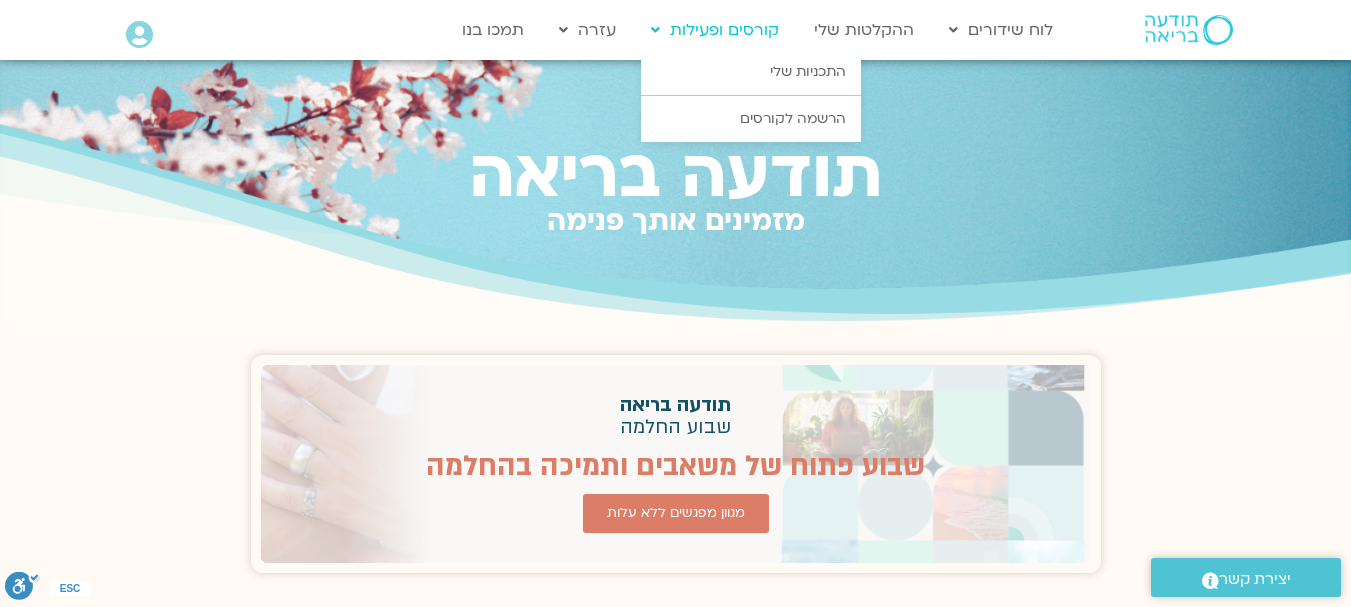 click at bounding box center (655, 30) 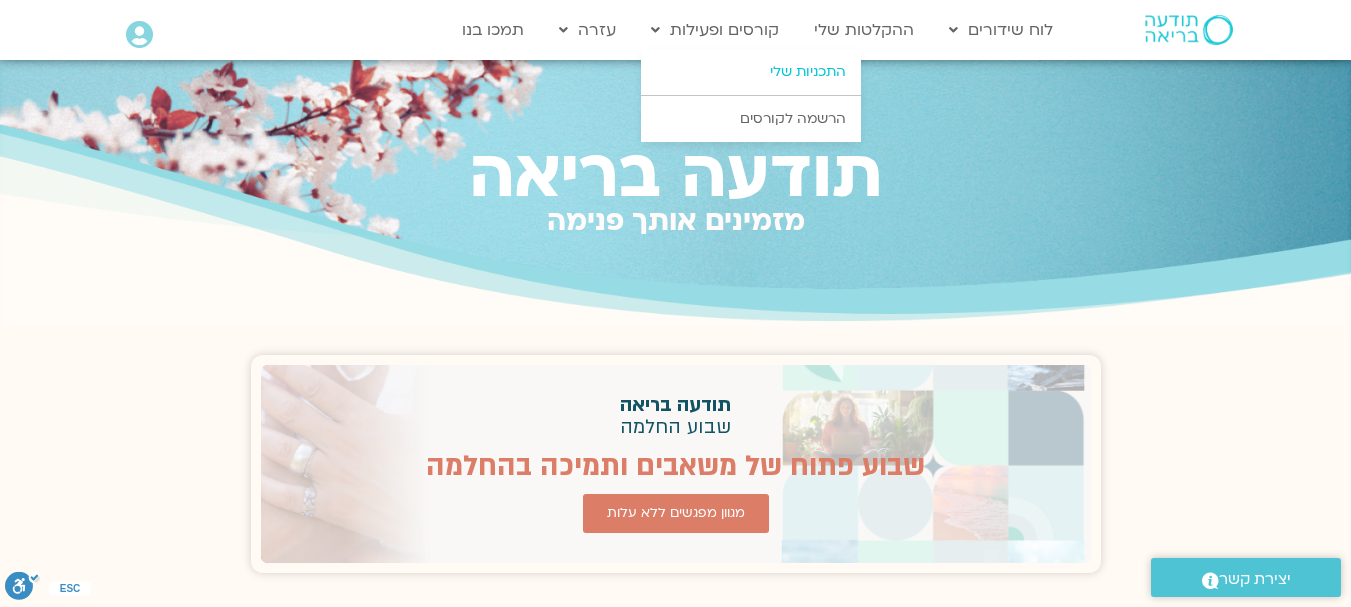 click on "התכניות שלי" at bounding box center [751, 72] 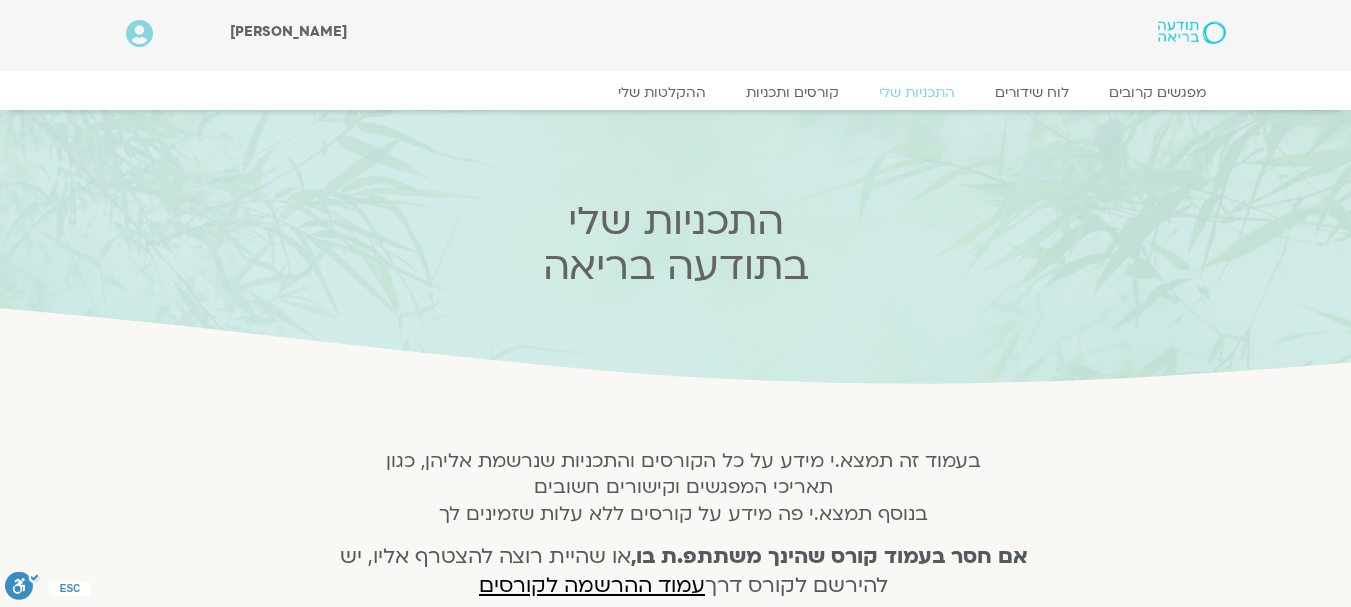 scroll, scrollTop: 0, scrollLeft: 0, axis: both 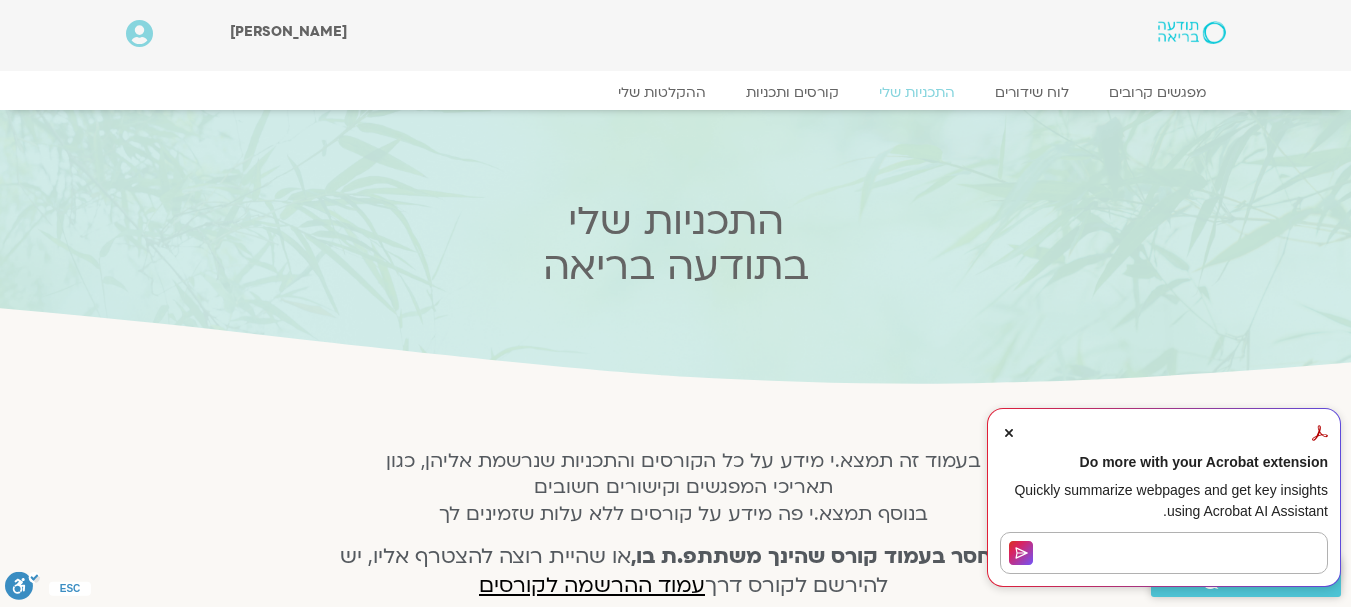 click 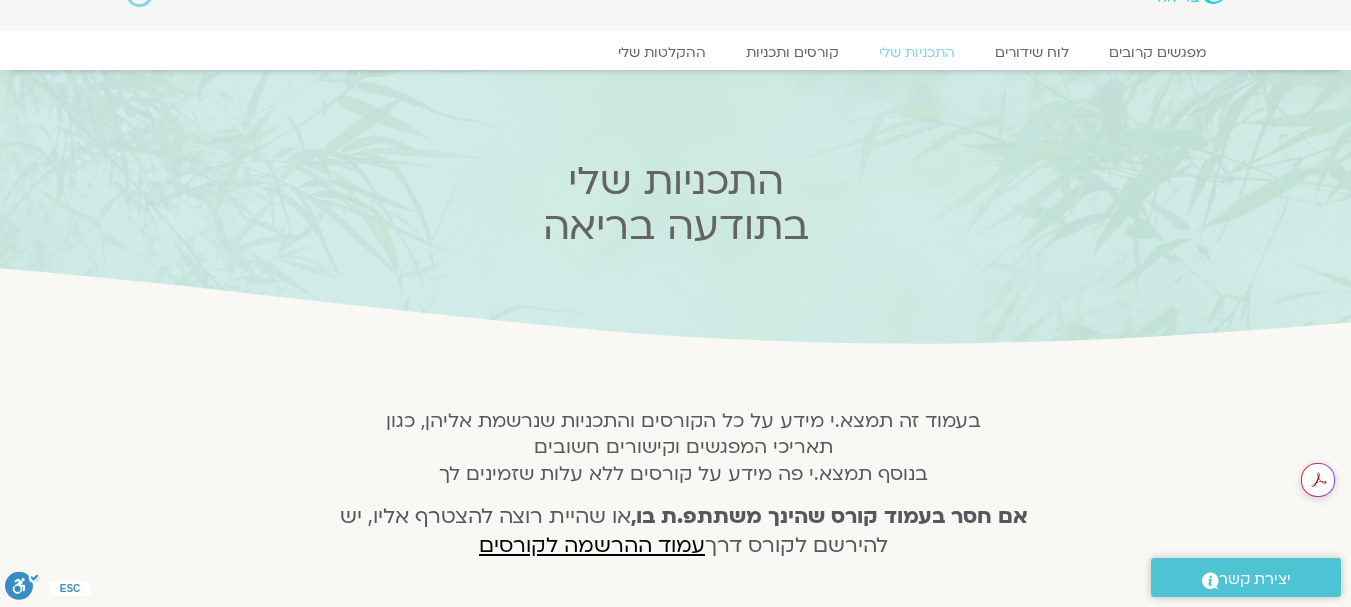 scroll, scrollTop: 80, scrollLeft: 0, axis: vertical 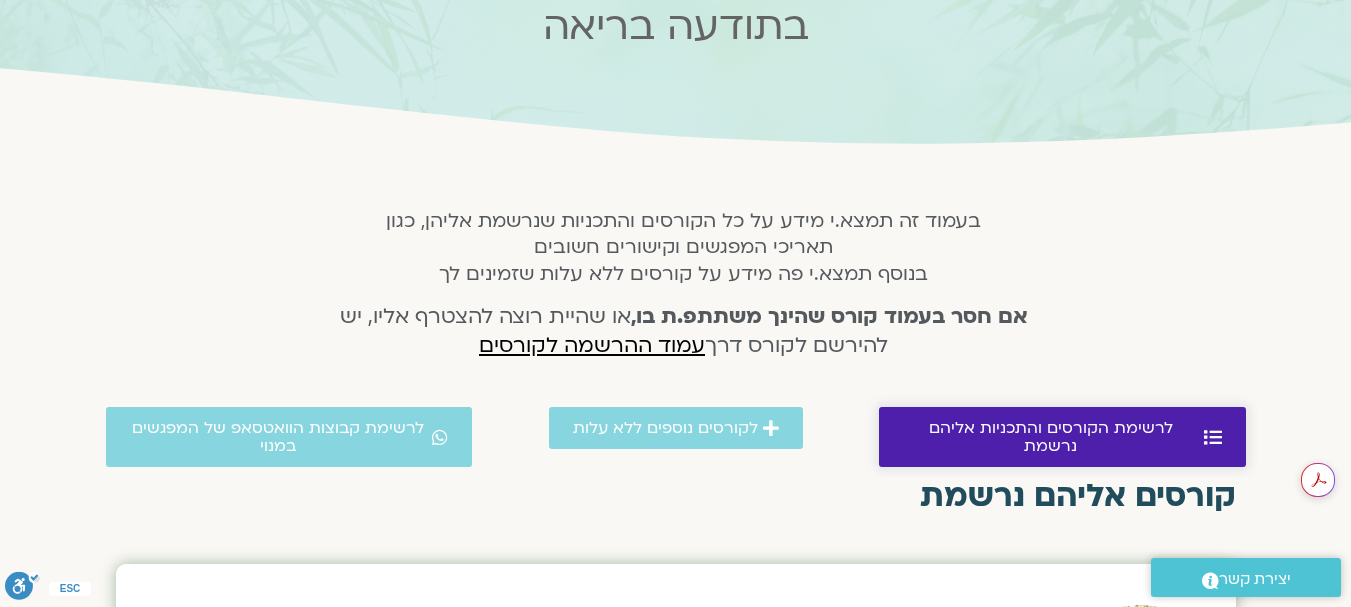 click on "לרשימת הקורסים והתכניות אליהם נרשמת" at bounding box center (1051, 437) 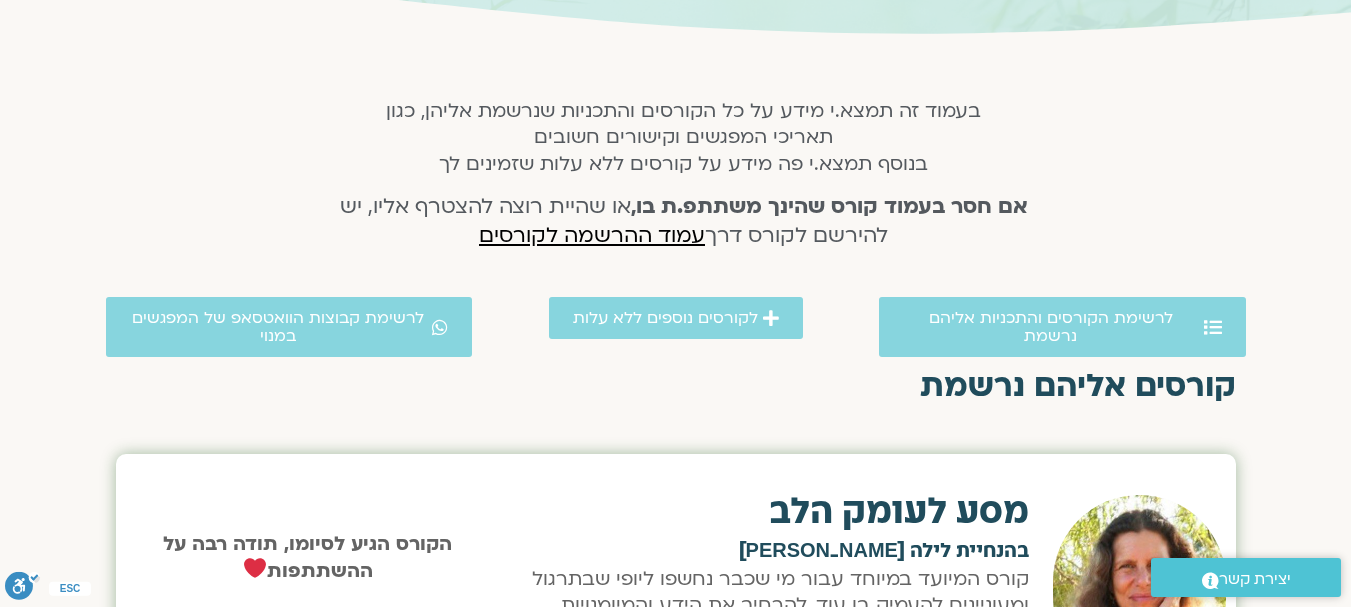 scroll, scrollTop: 263, scrollLeft: 0, axis: vertical 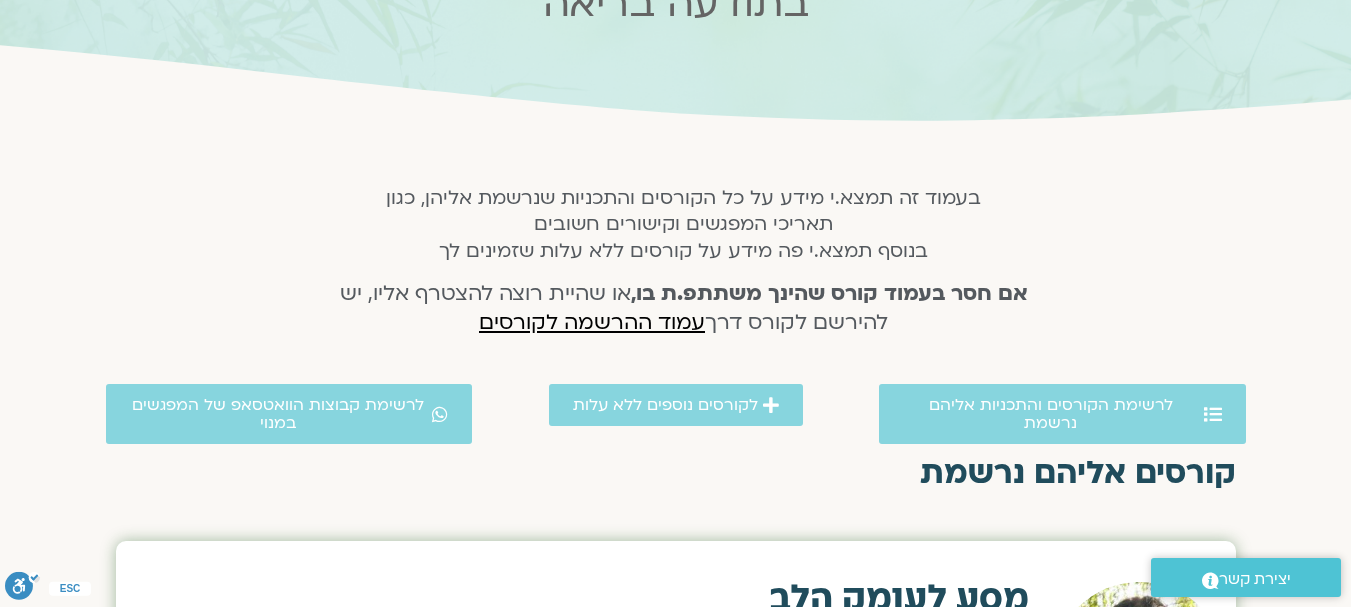 click 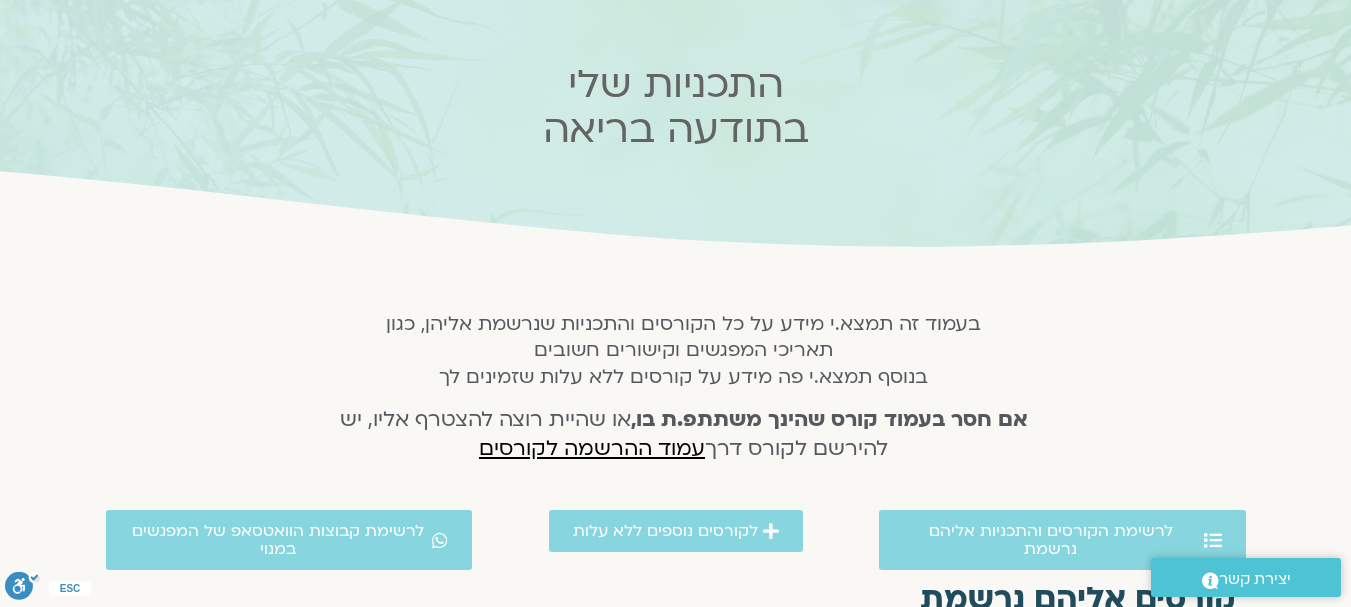 scroll, scrollTop: 0, scrollLeft: 0, axis: both 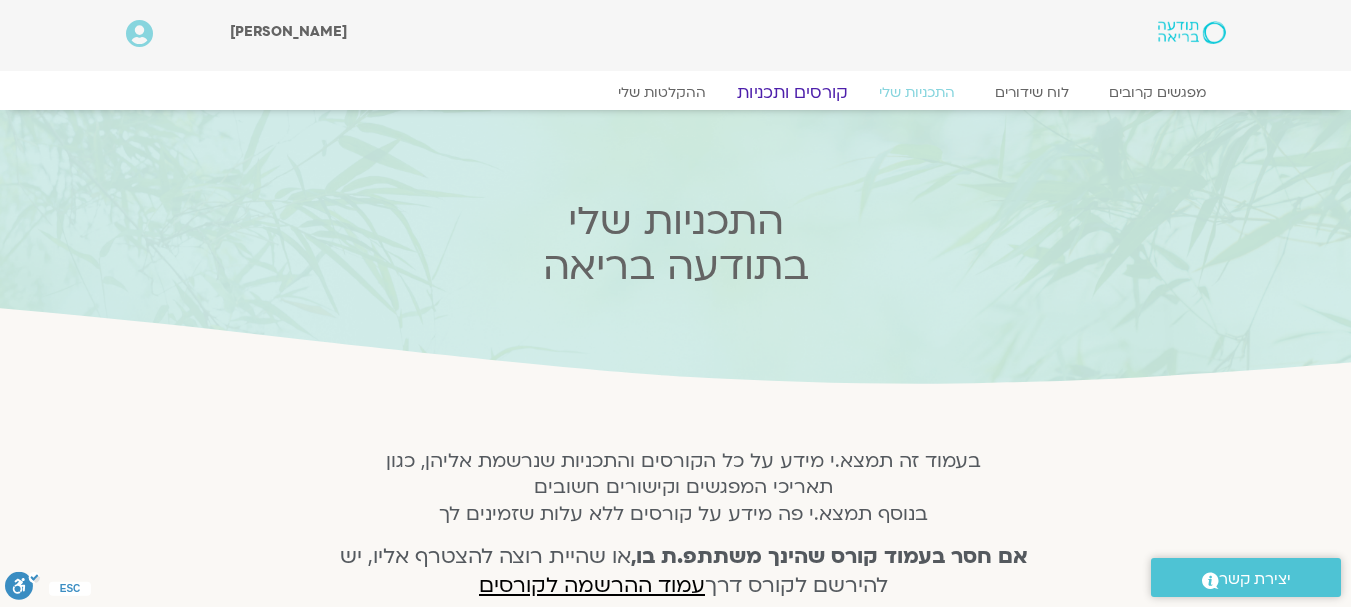 click on "קורסים ותכניות" 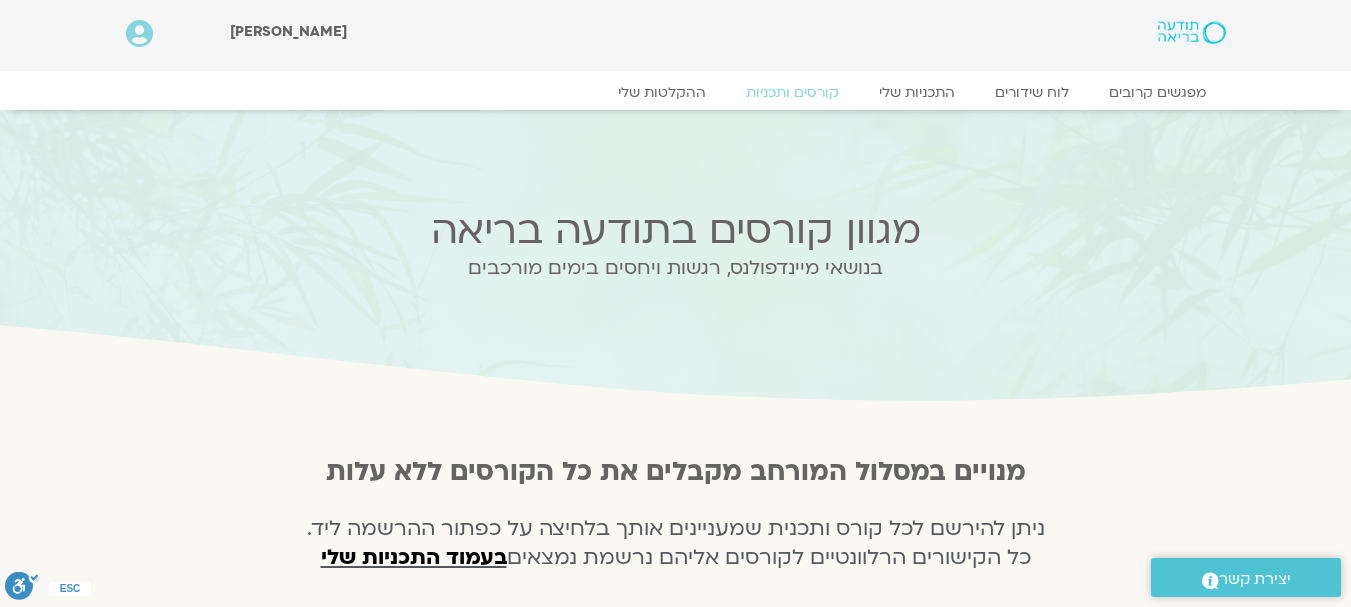 scroll, scrollTop: 0, scrollLeft: 0, axis: both 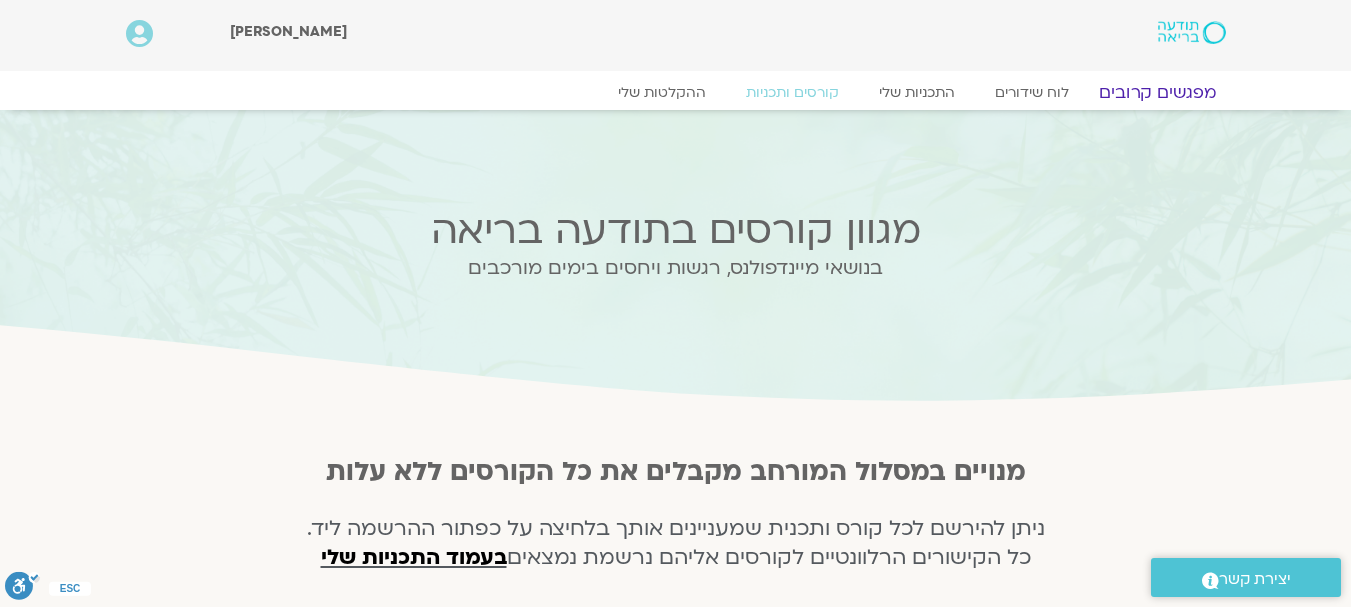 click on "מפגשים קרובים" 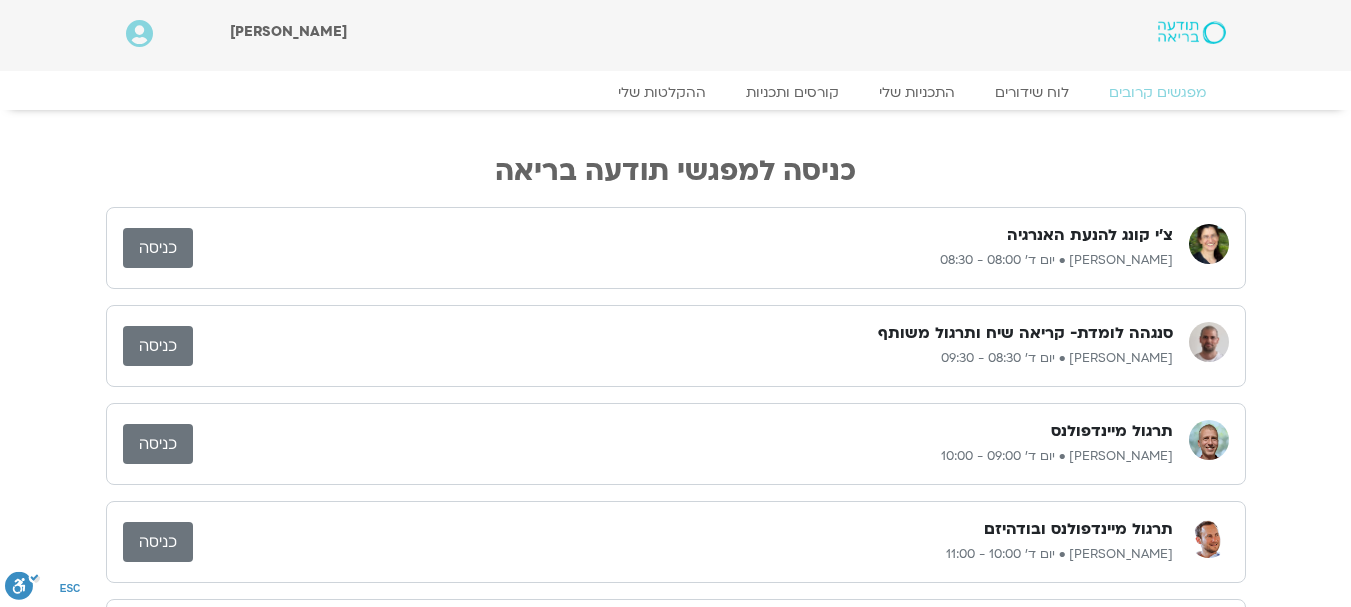 scroll, scrollTop: 0, scrollLeft: 0, axis: both 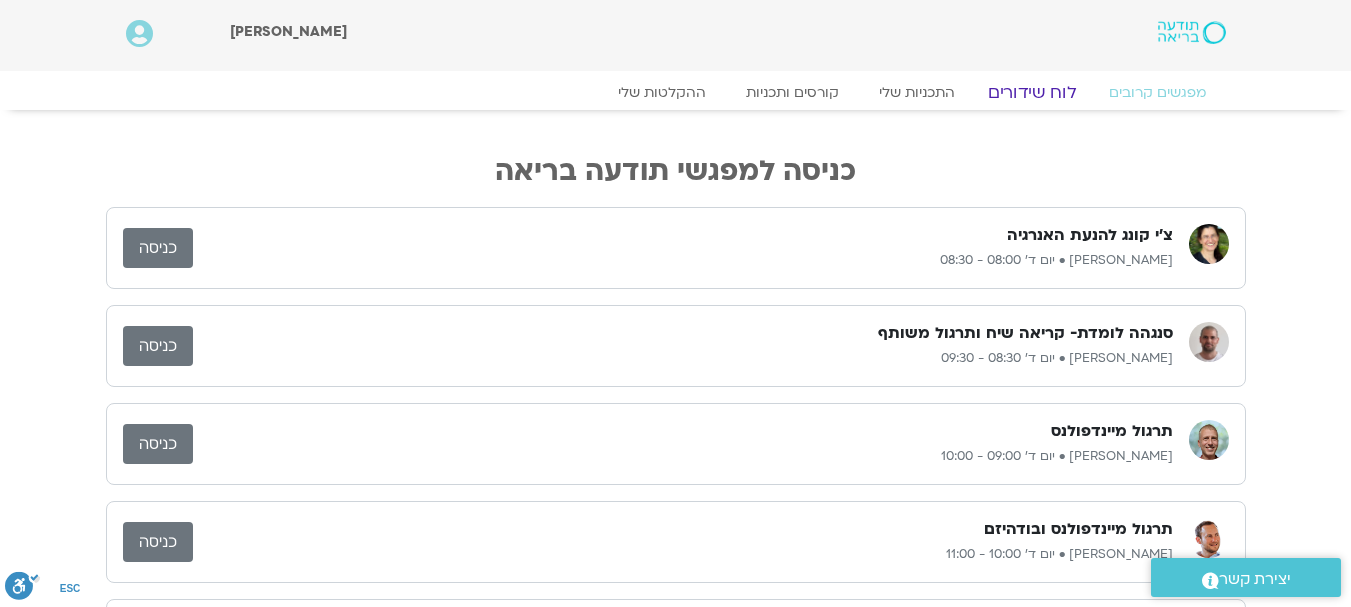 click on "לוח שידורים" 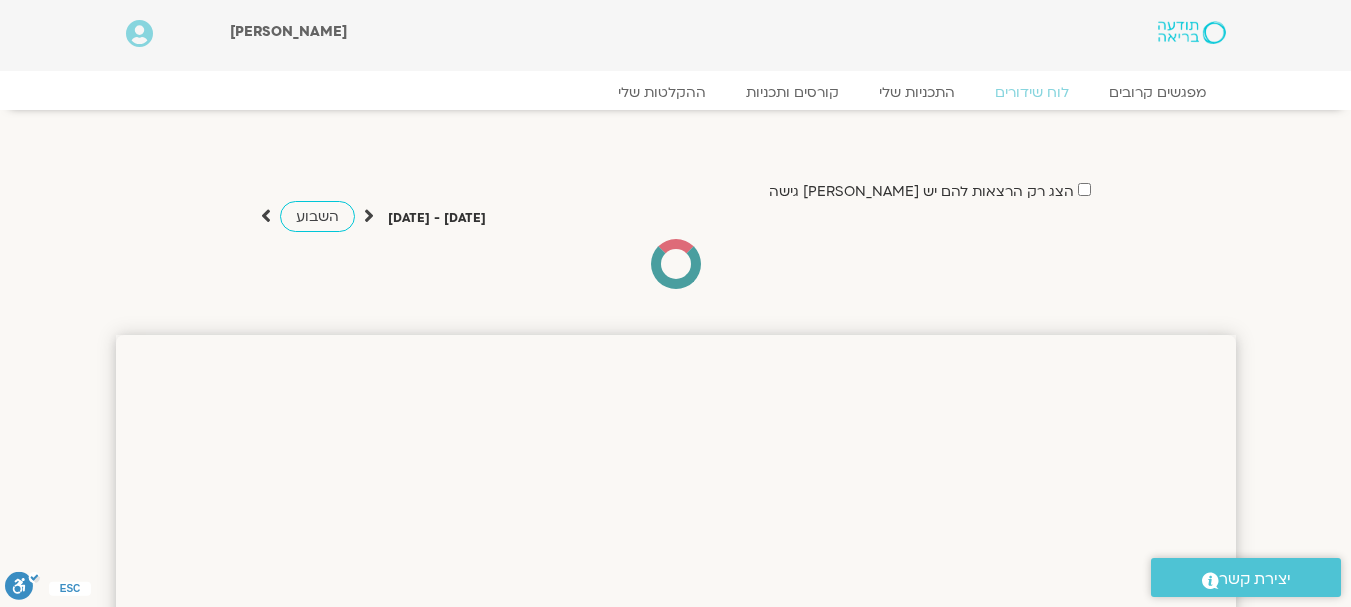 scroll, scrollTop: 0, scrollLeft: 0, axis: both 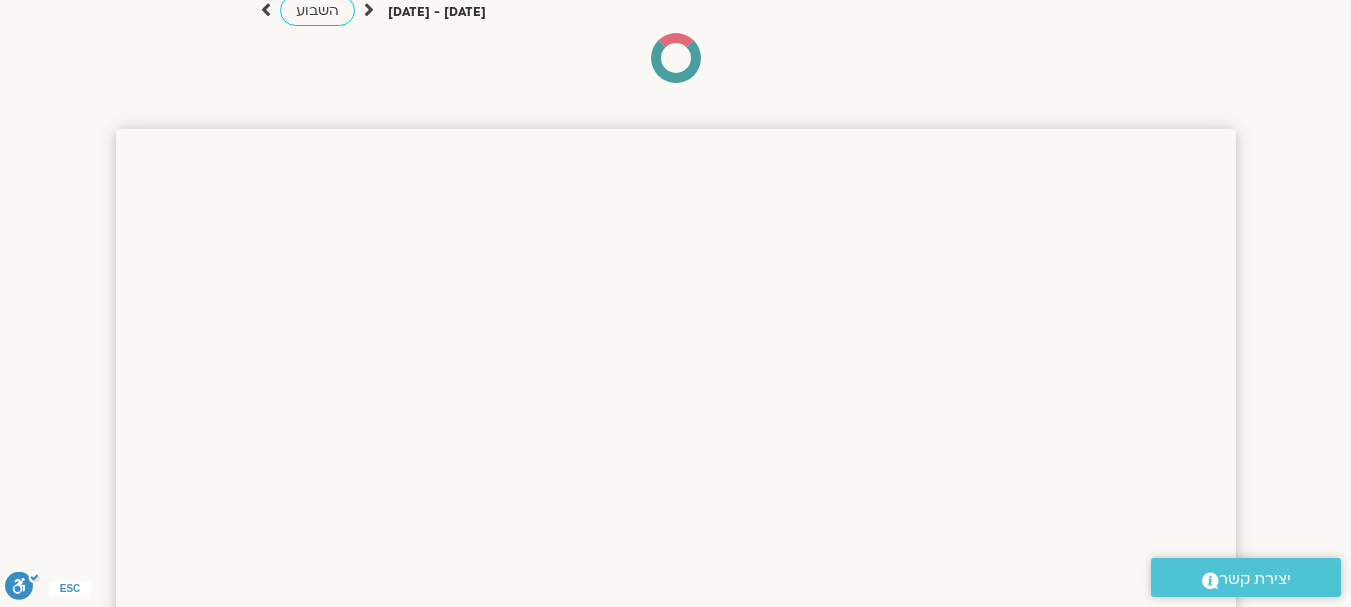 drag, startPoint x: 1356, startPoint y: 140, endPoint x: 1360, endPoint y: 188, distance: 48.166378 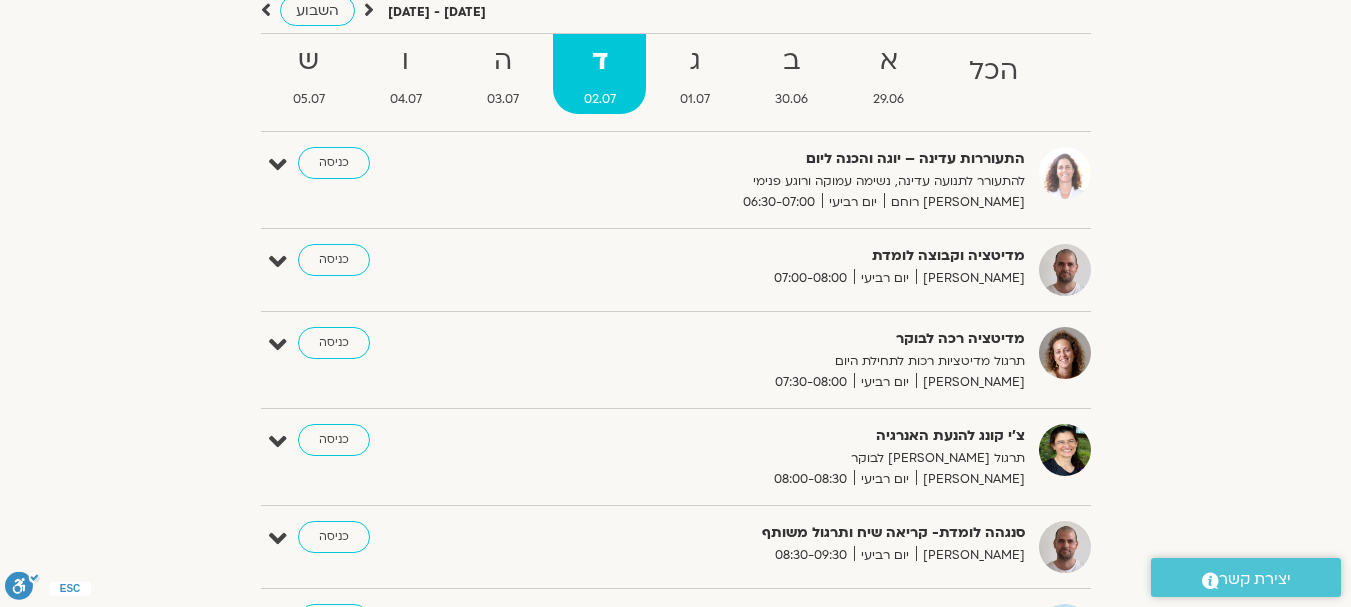 scroll, scrollTop: 737, scrollLeft: 0, axis: vertical 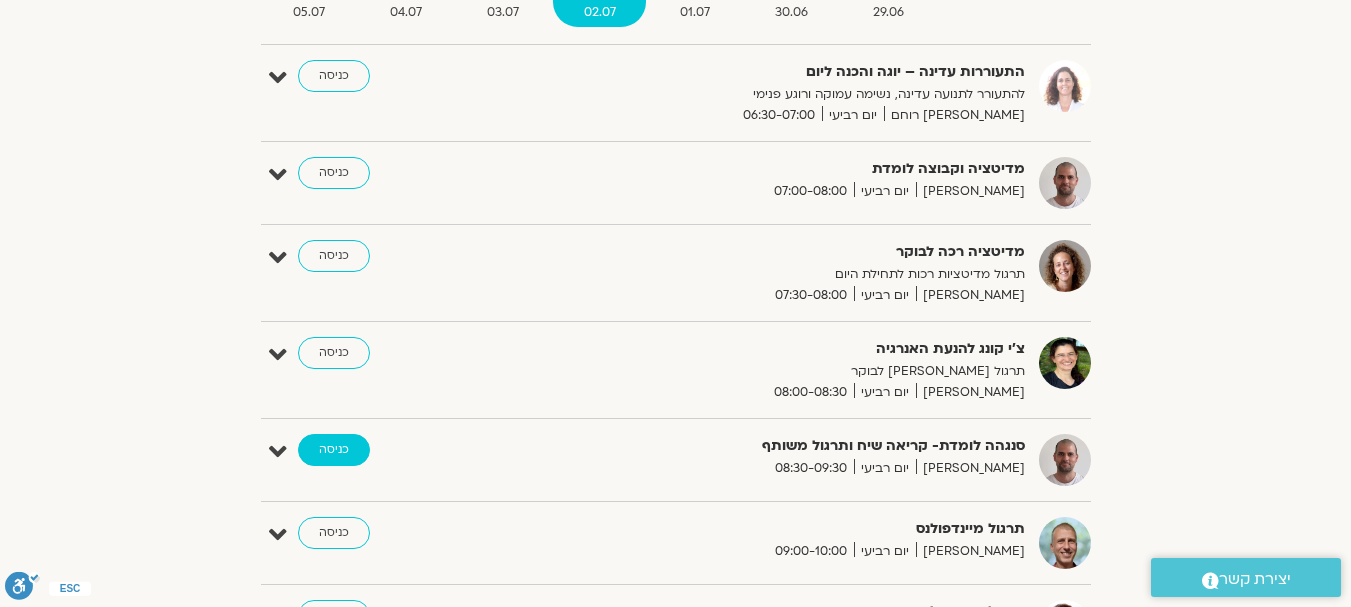 click on "כניסה" at bounding box center [334, 450] 